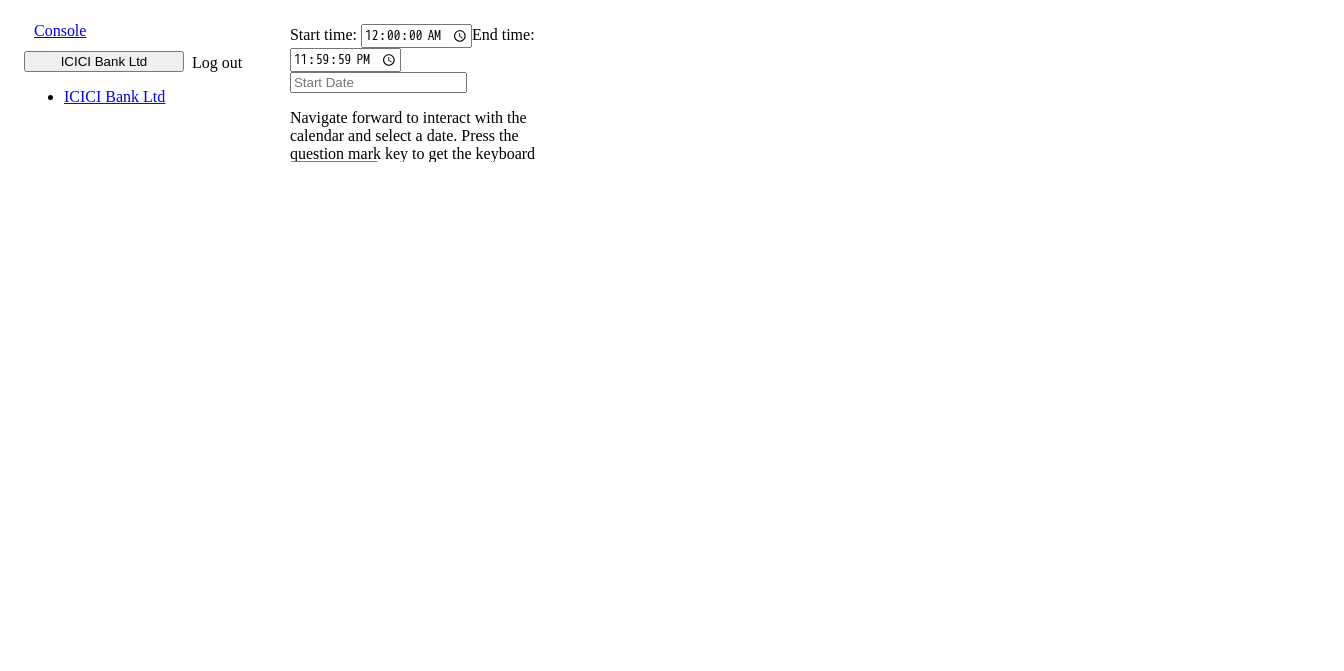 scroll, scrollTop: 0, scrollLeft: 0, axis: both 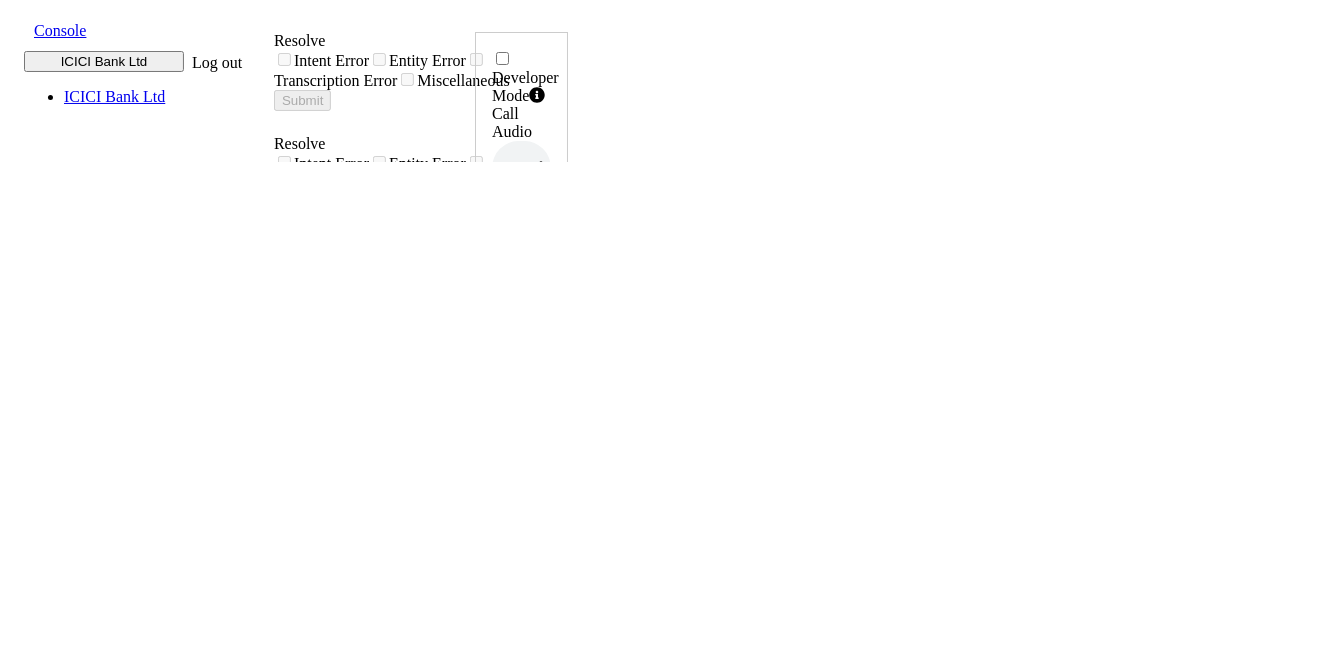 click at bounding box center (18, 29) 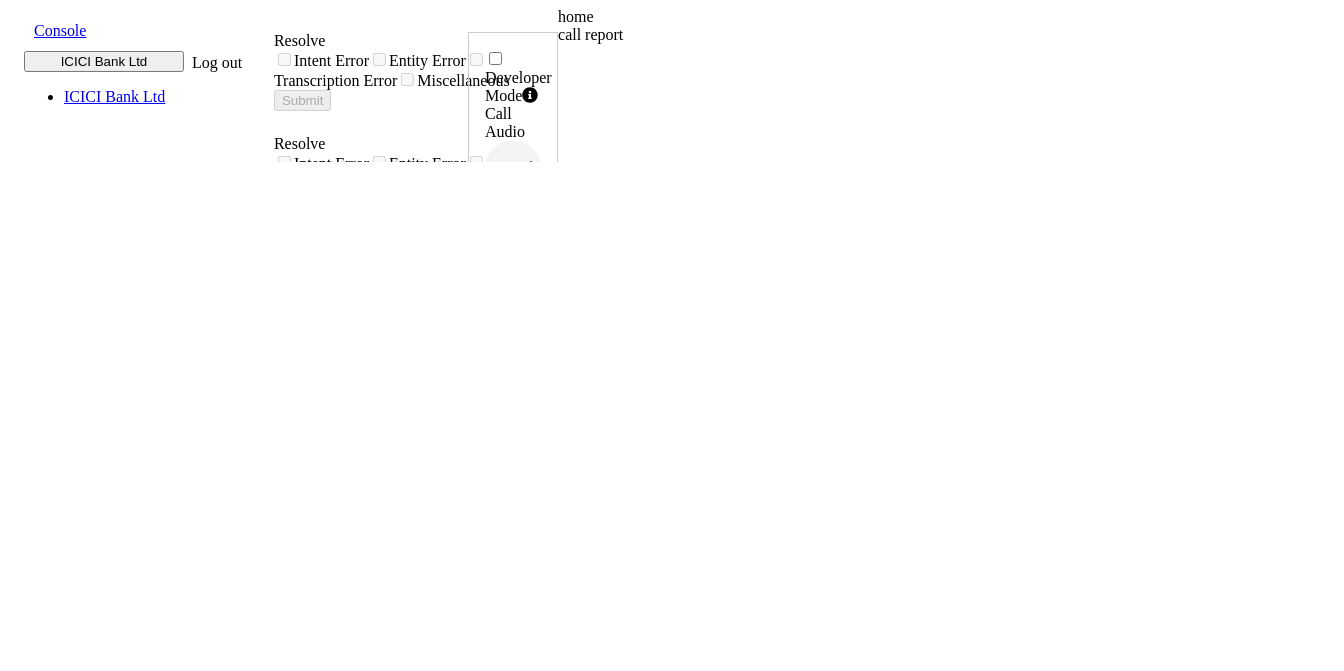 click on "call report" at bounding box center (733, 35) 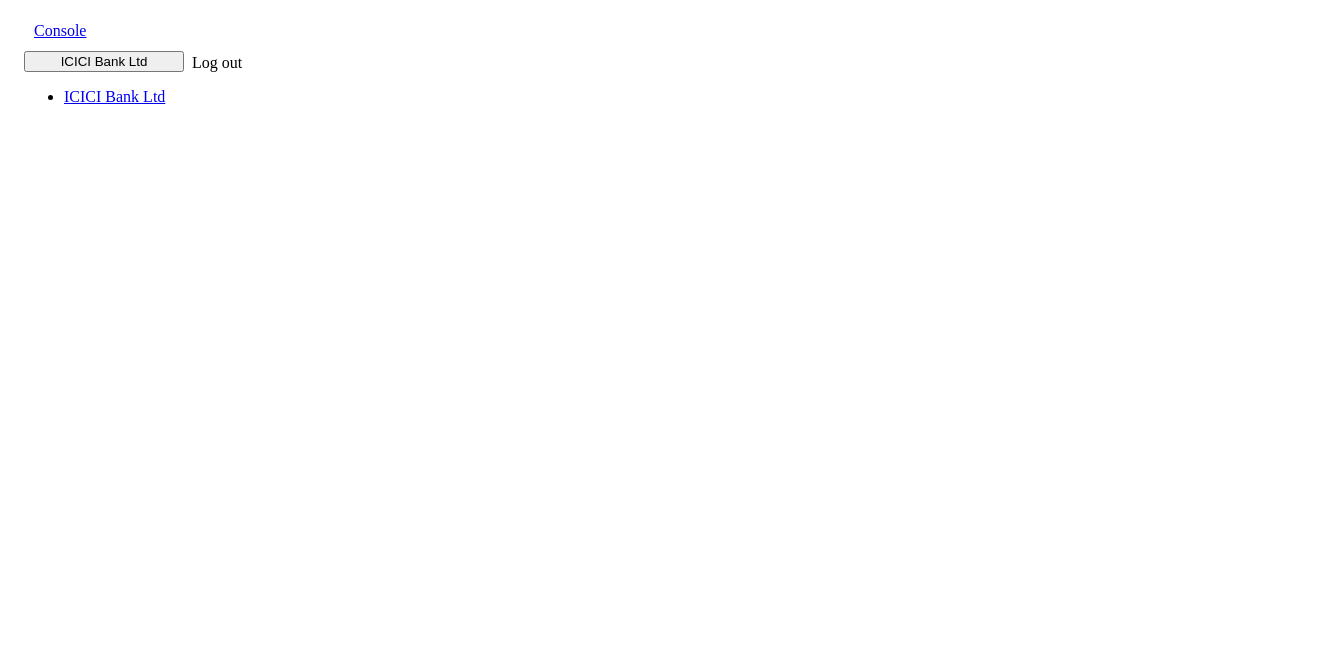 scroll, scrollTop: 0, scrollLeft: 0, axis: both 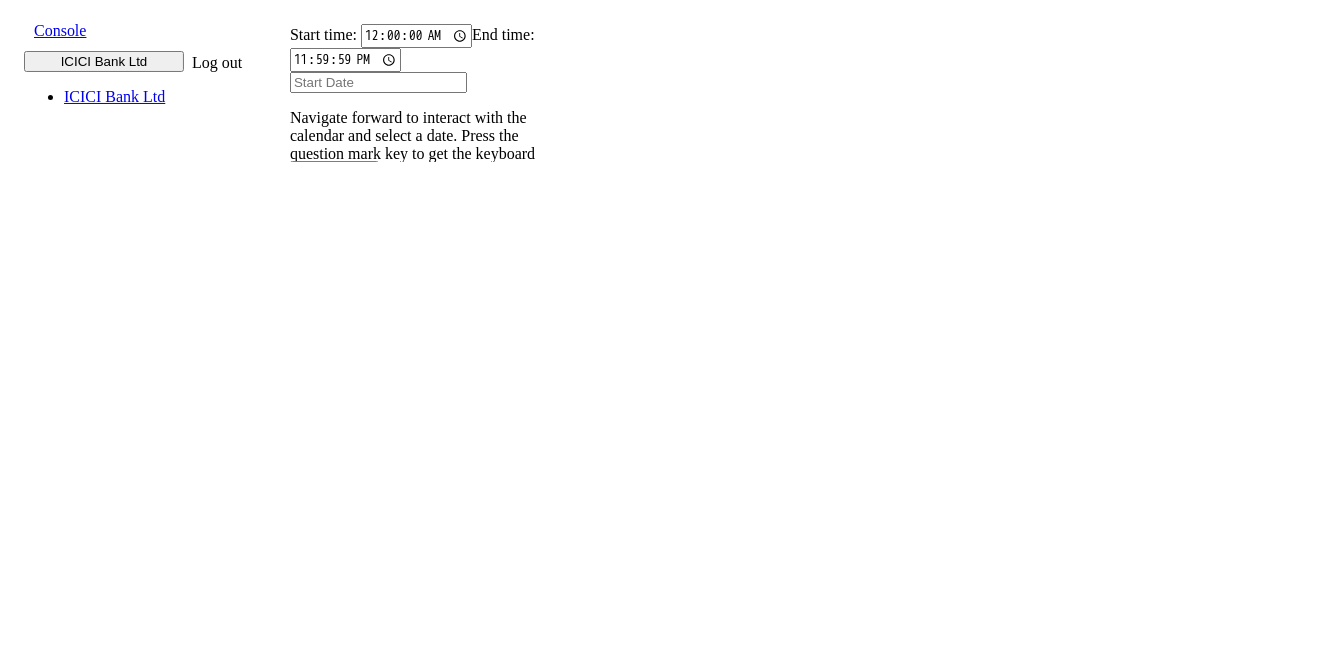 click at bounding box center (302, 275) 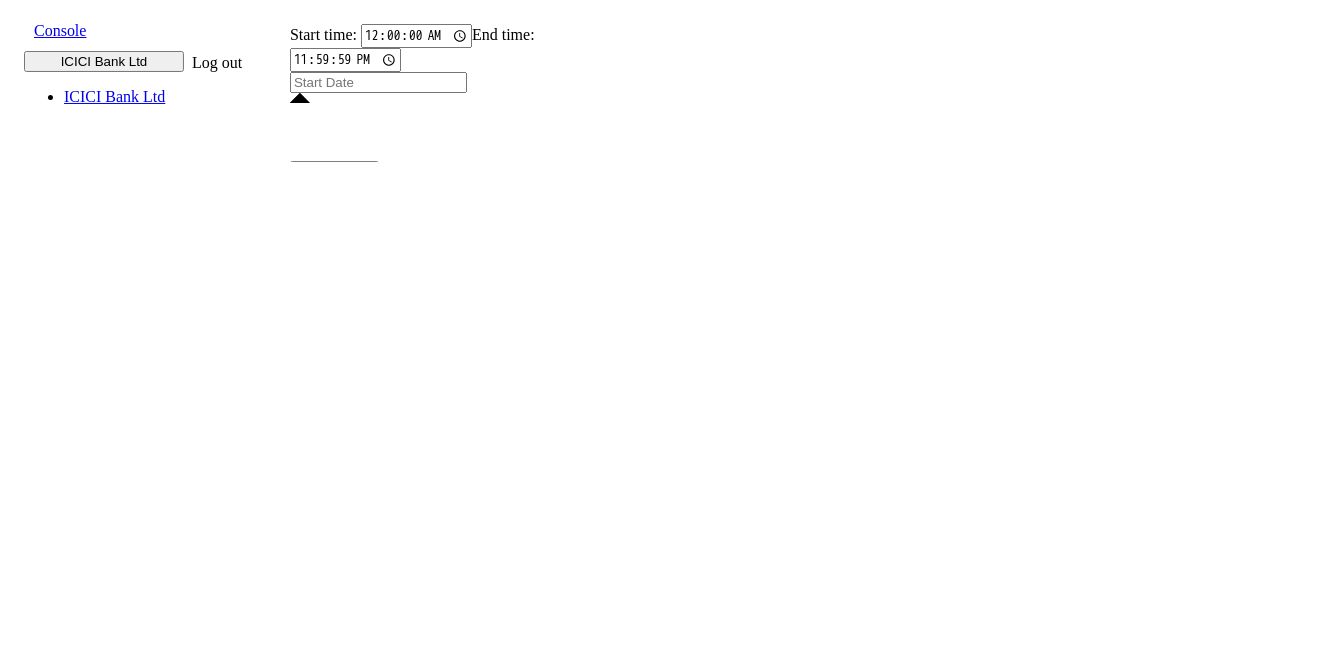 click on "22" at bounding box center [411, 2275] 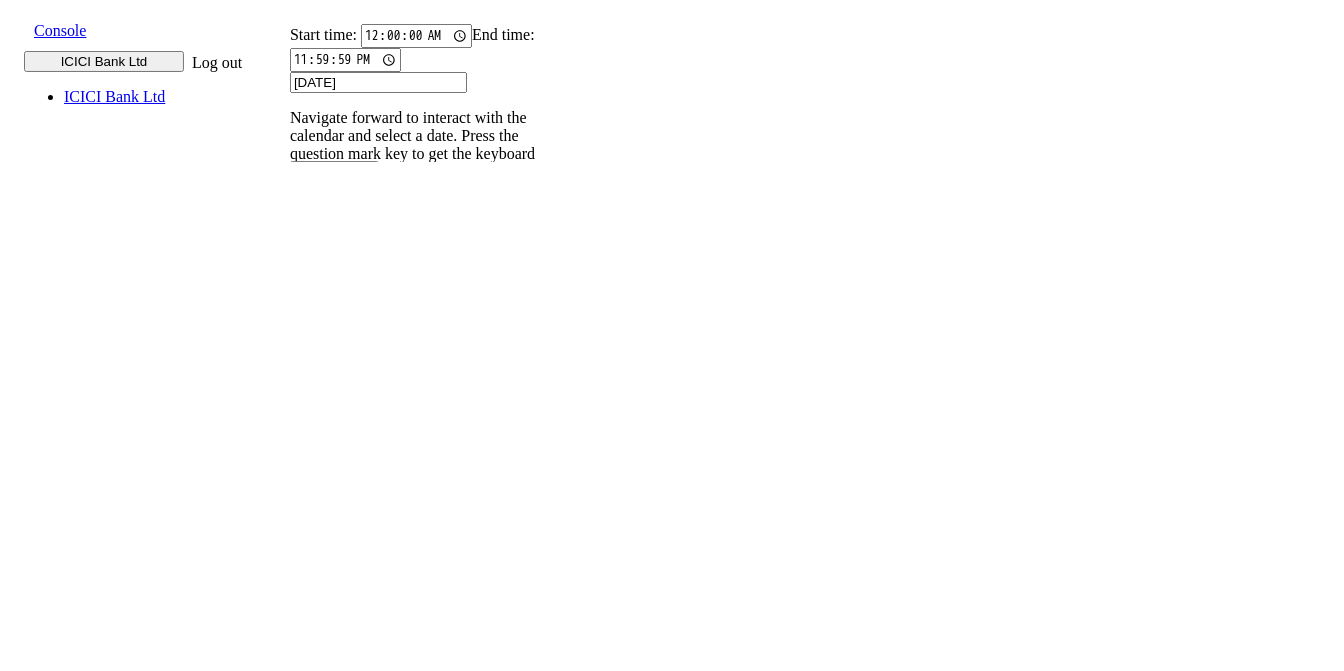 click on "22" at bounding box center [411, 2121] 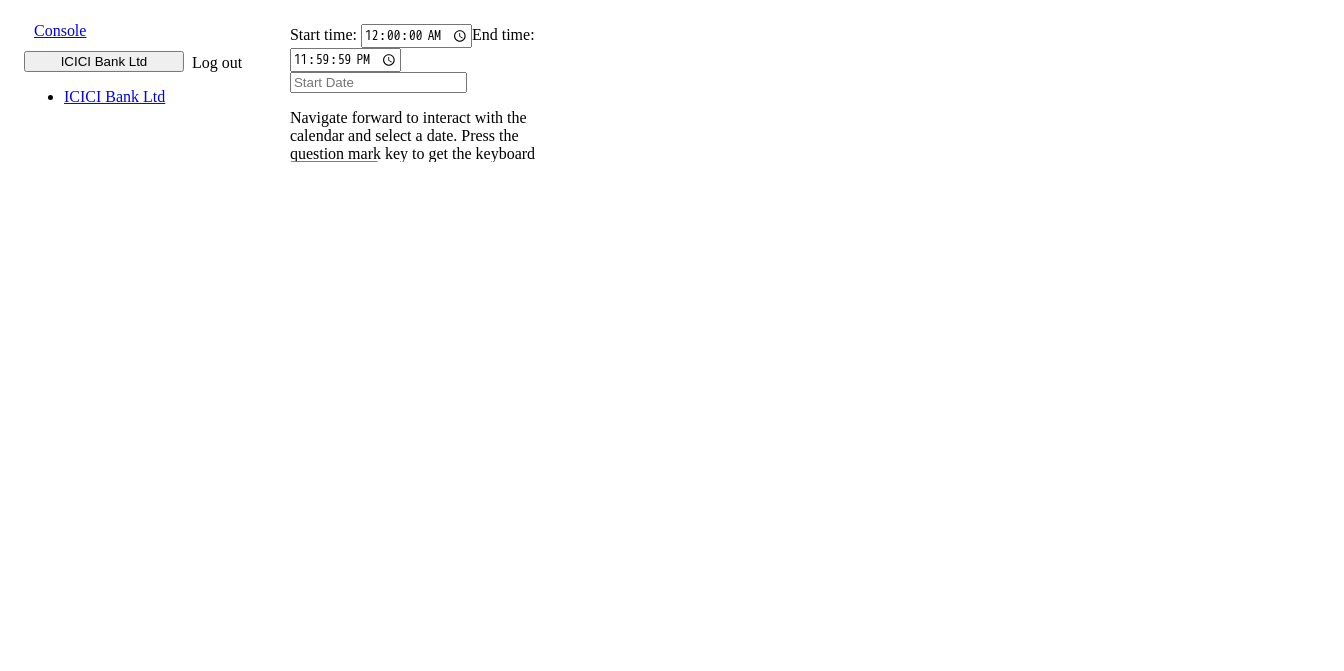 scroll, scrollTop: 0, scrollLeft: 0, axis: both 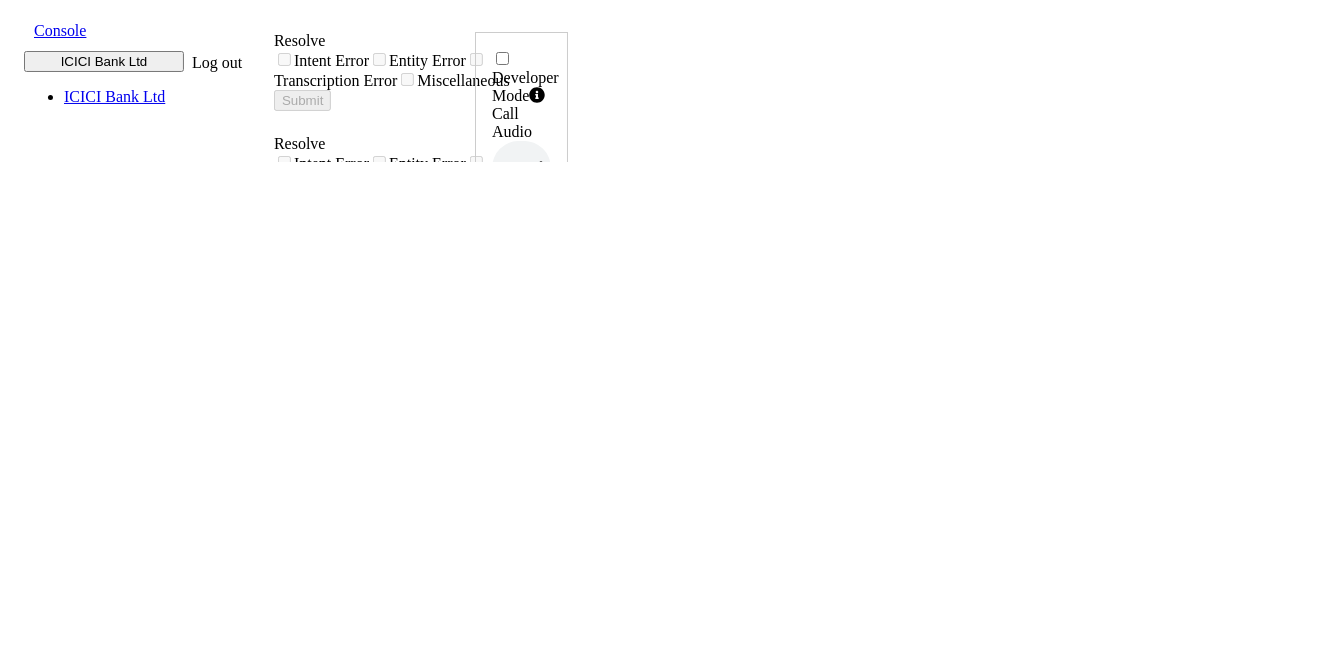 click at bounding box center [18, 29] 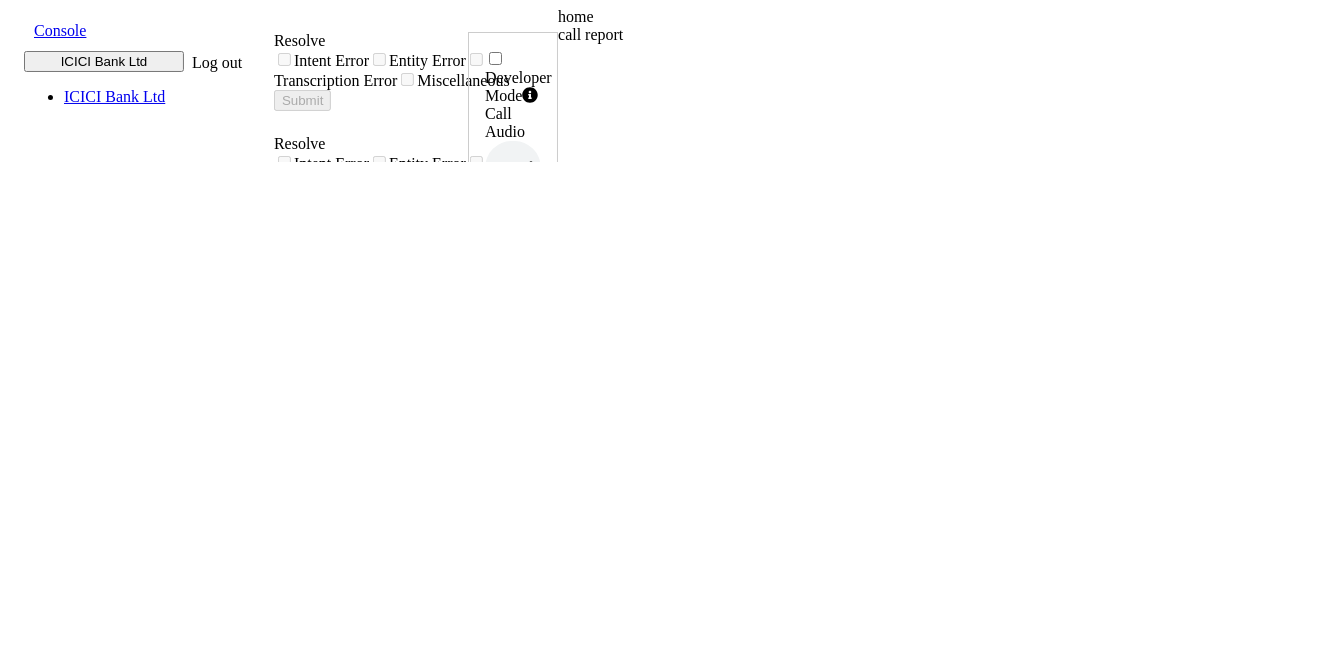 click on "call report" at bounding box center (733, 35) 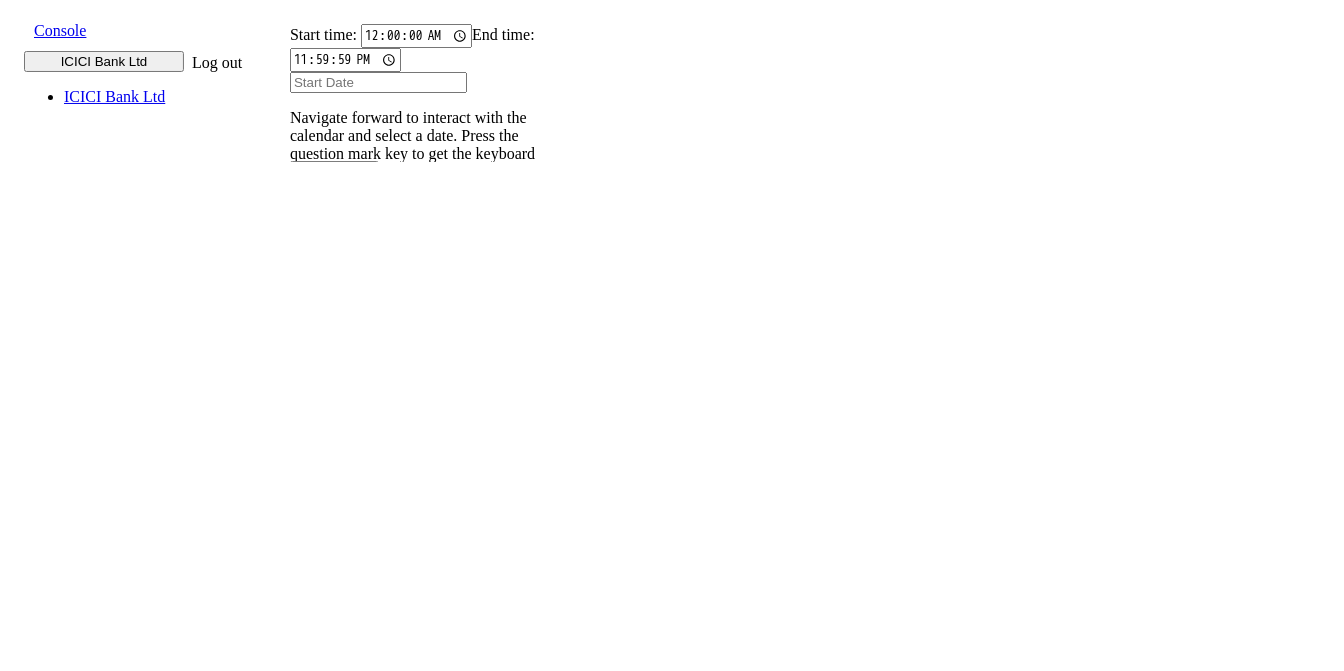 scroll, scrollTop: 0, scrollLeft: 0, axis: both 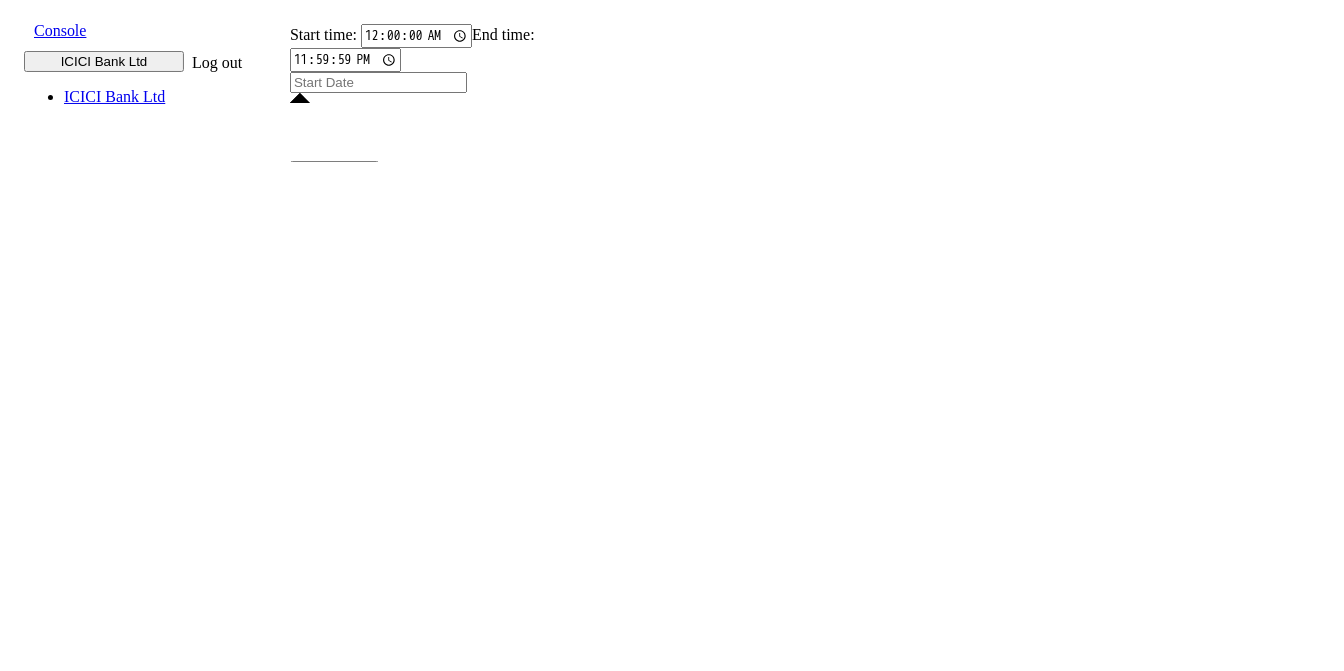 click on "22" at bounding box center (411, 2275) 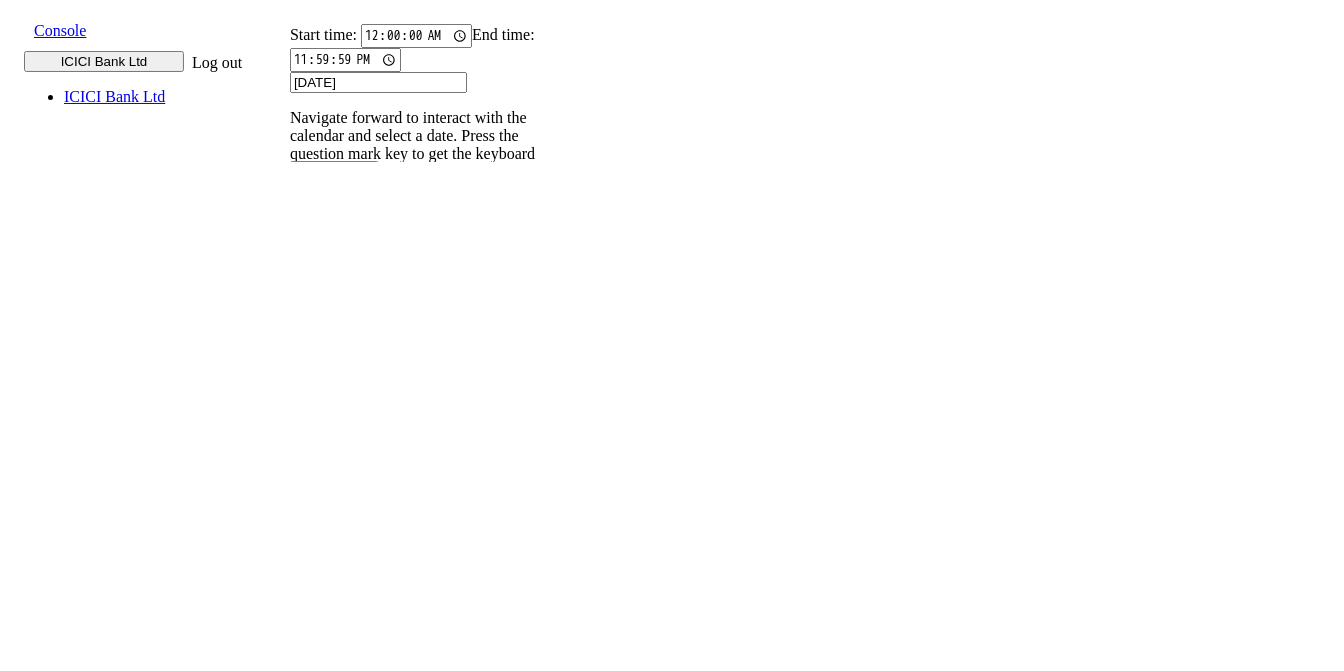 click on "22" at bounding box center [411, 2121] 